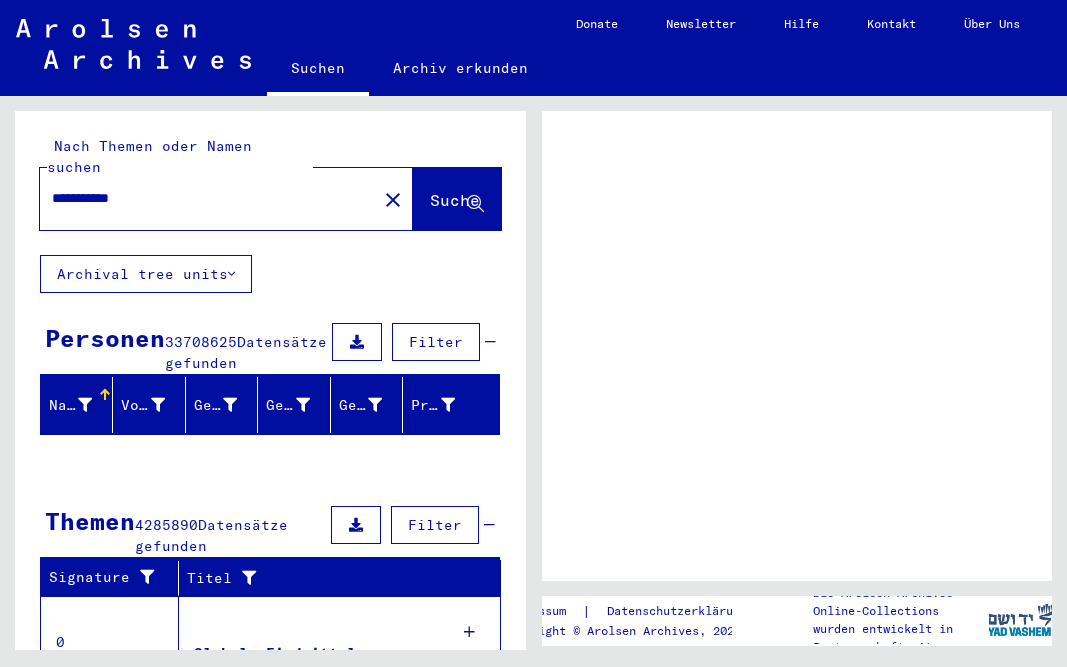 scroll, scrollTop: 0, scrollLeft: 0, axis: both 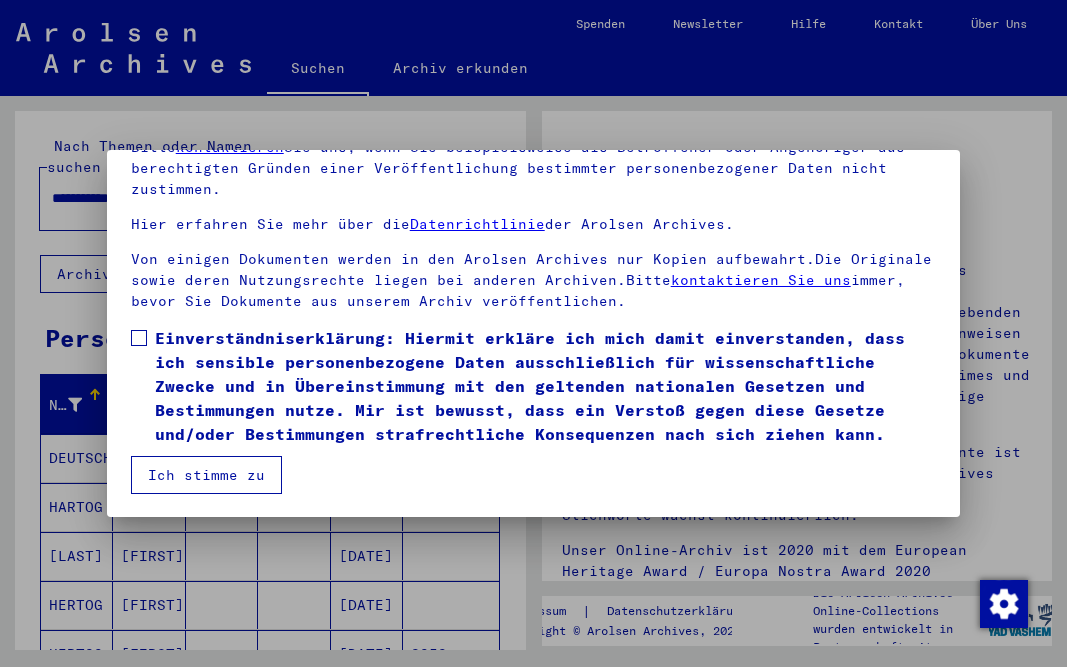 click at bounding box center (139, 338) 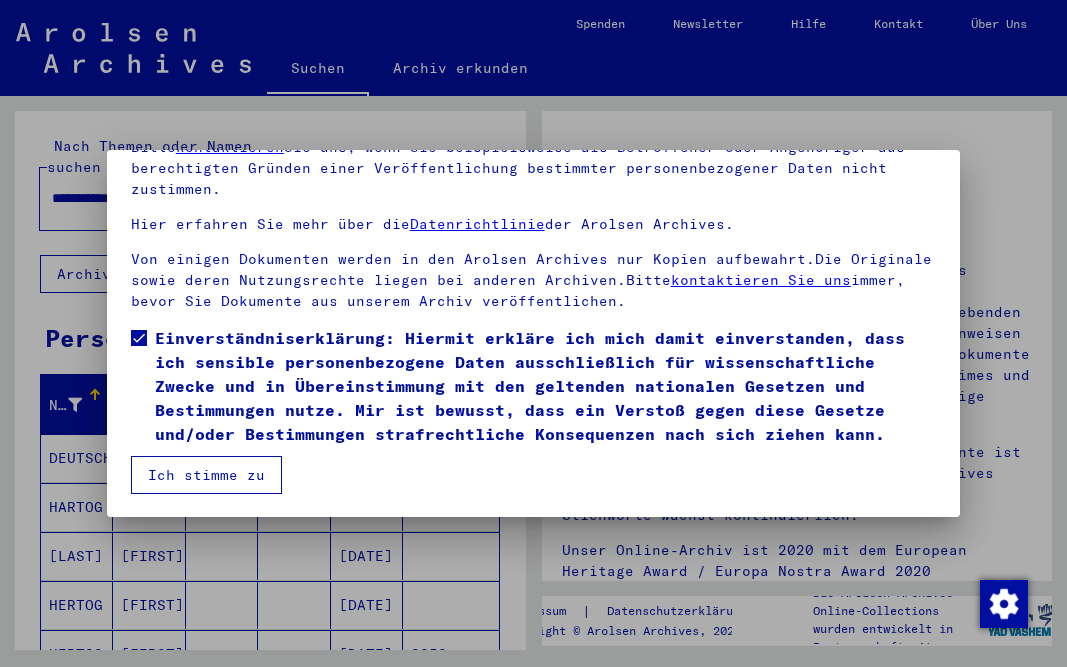 click on "Ich stimme zu" at bounding box center [206, 475] 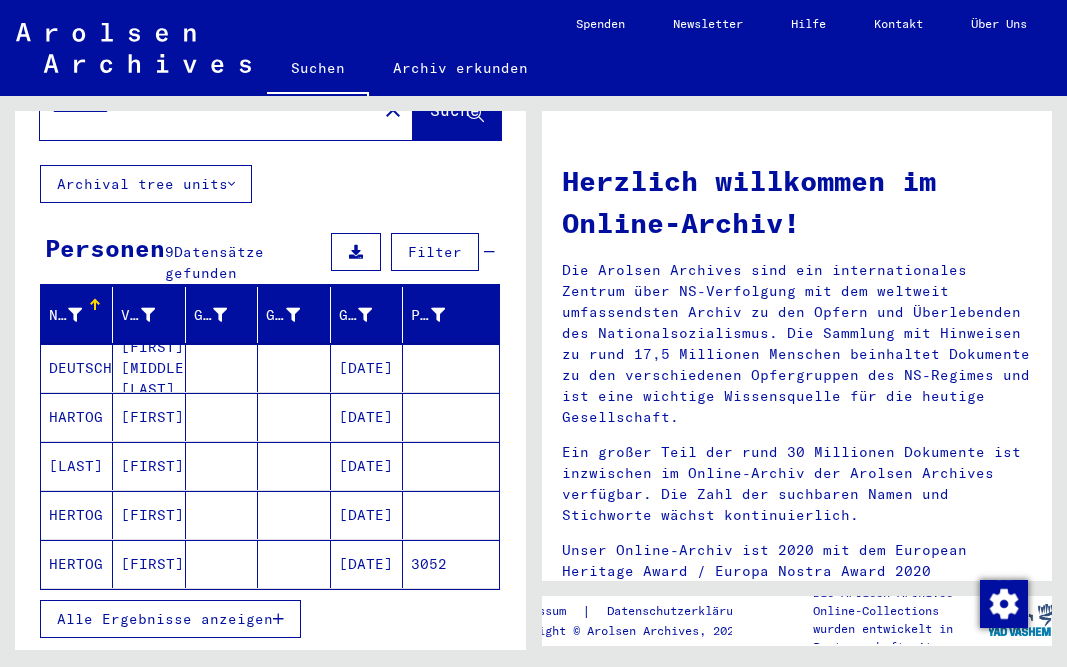 scroll, scrollTop: 96, scrollLeft: 0, axis: vertical 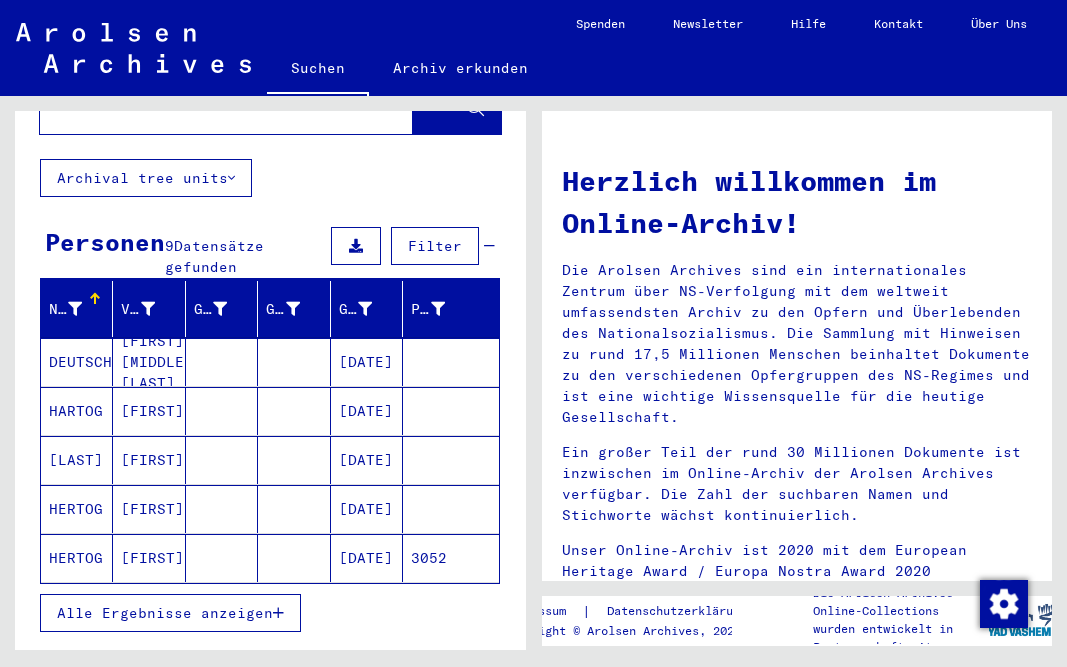 click on "Alle Ergebnisse anzeigen" at bounding box center [165, 613] 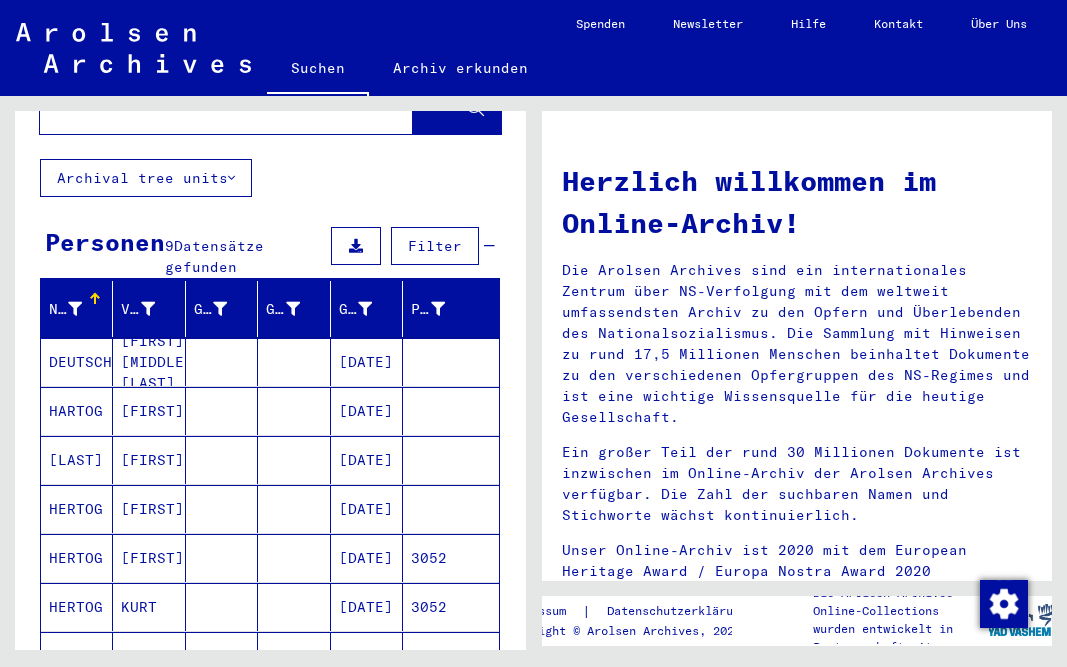click on "[DATE]" at bounding box center [367, 362] 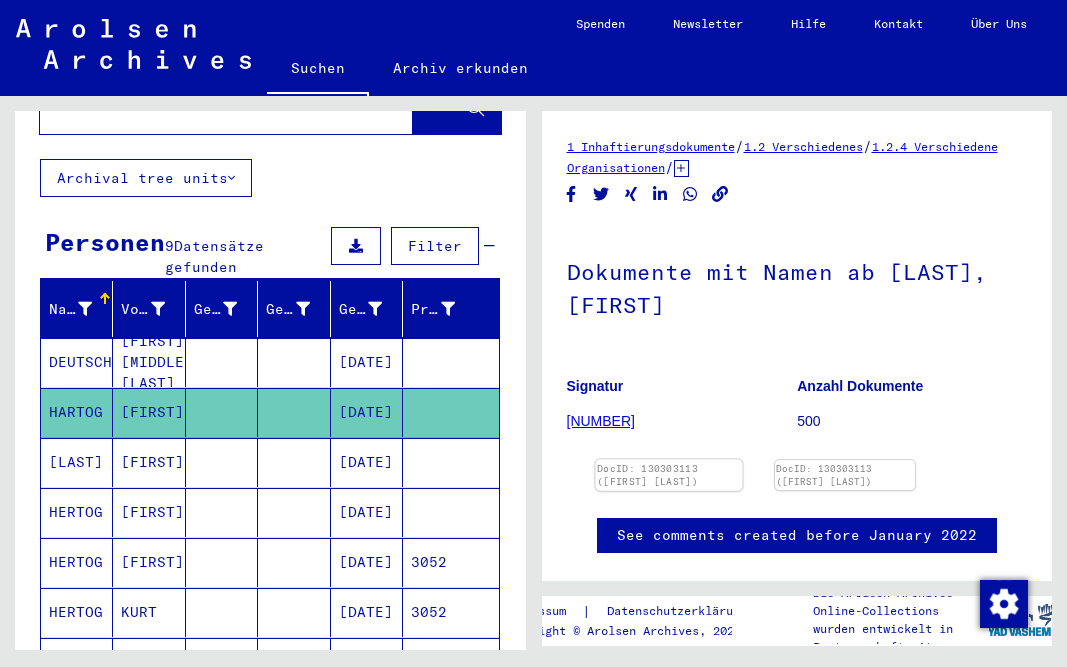 scroll, scrollTop: 0, scrollLeft: 0, axis: both 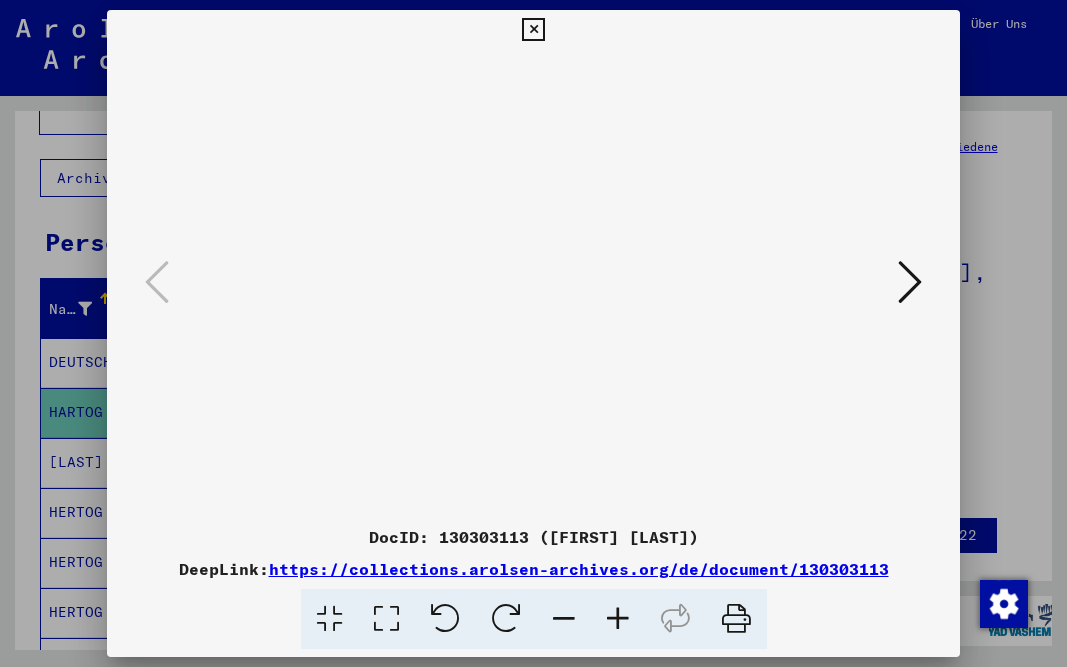 click at bounding box center [533, 333] 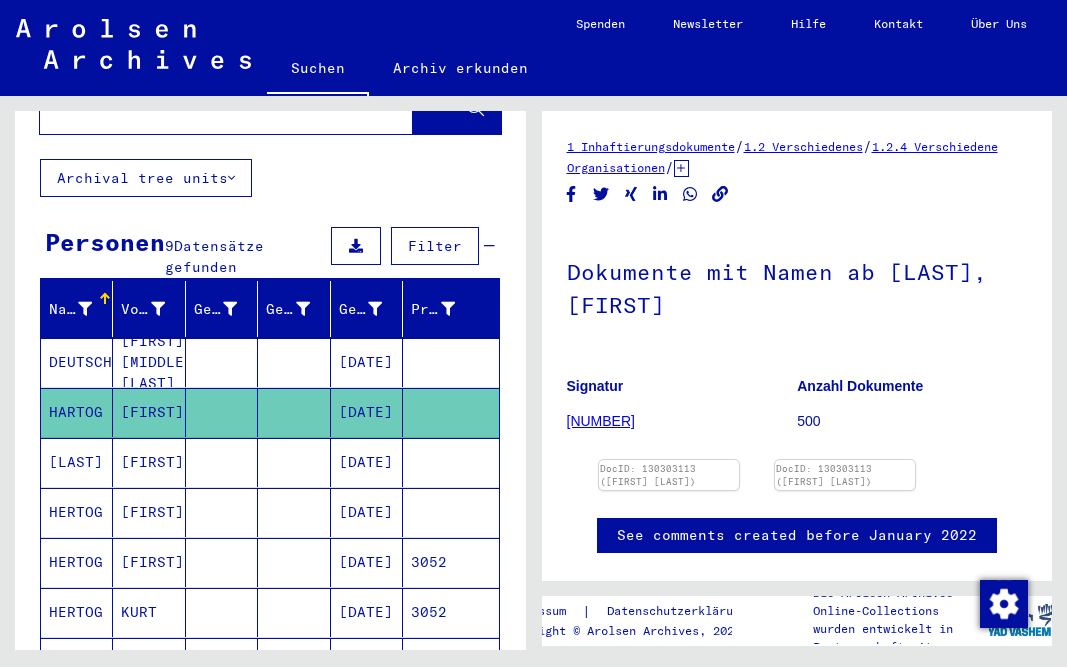 click on "[DATE]" at bounding box center [367, 362] 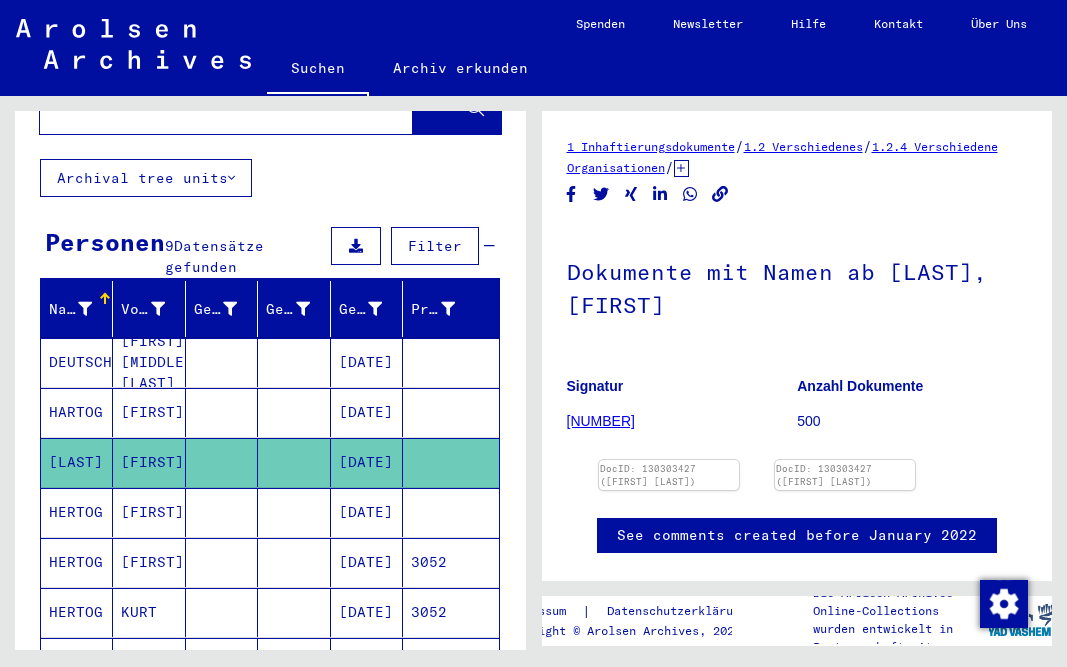 scroll, scrollTop: 0, scrollLeft: 0, axis: both 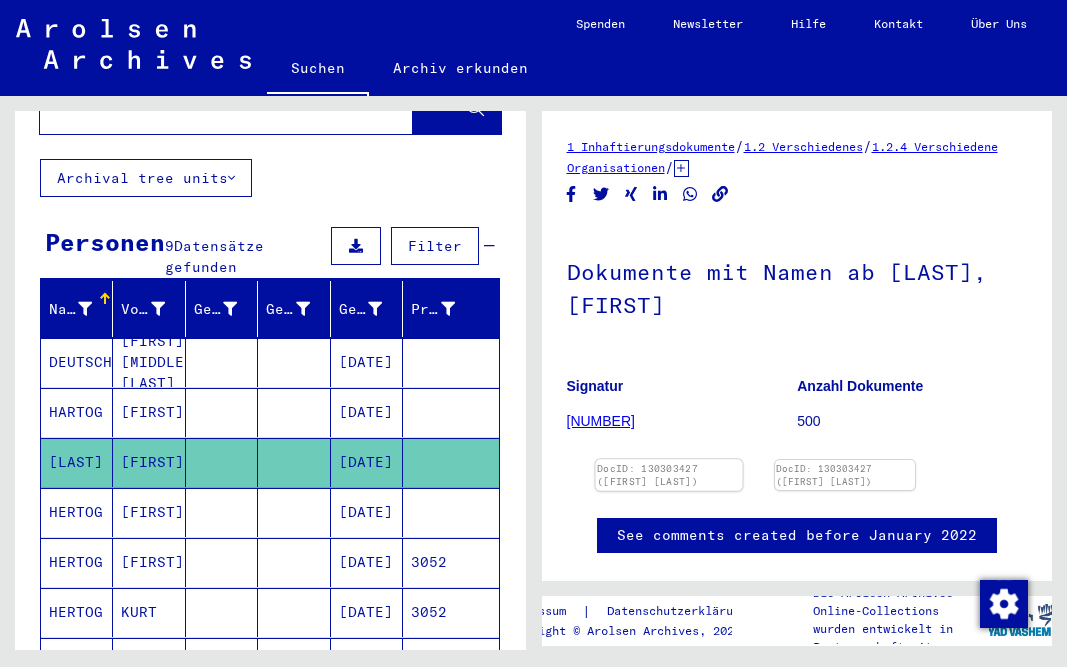 click at bounding box center [668, 459] 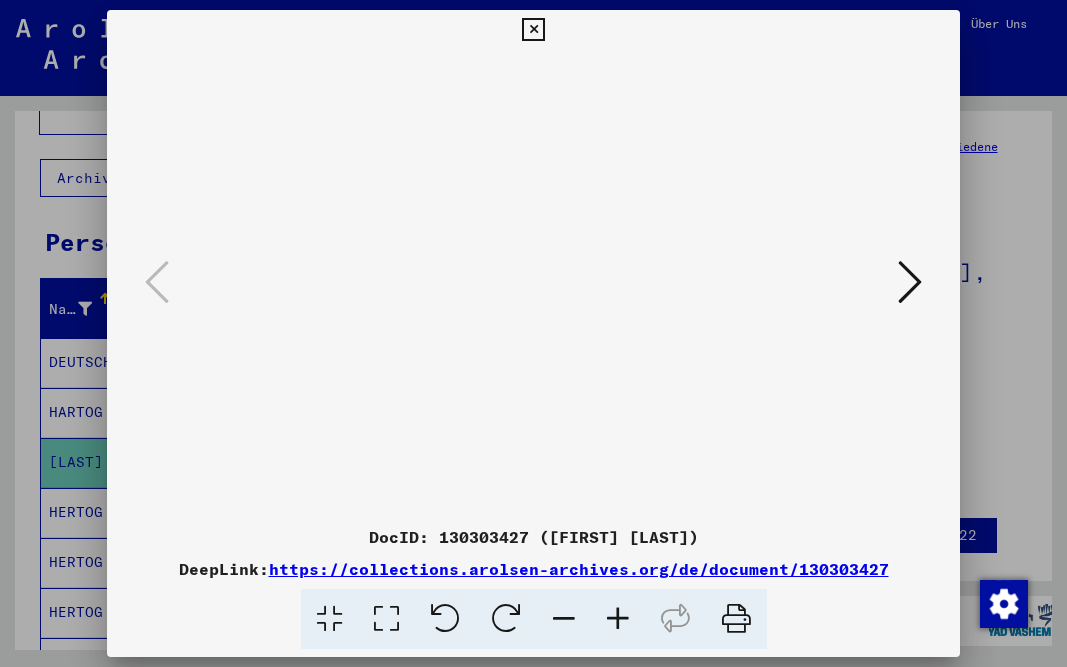 click at bounding box center [533, 333] 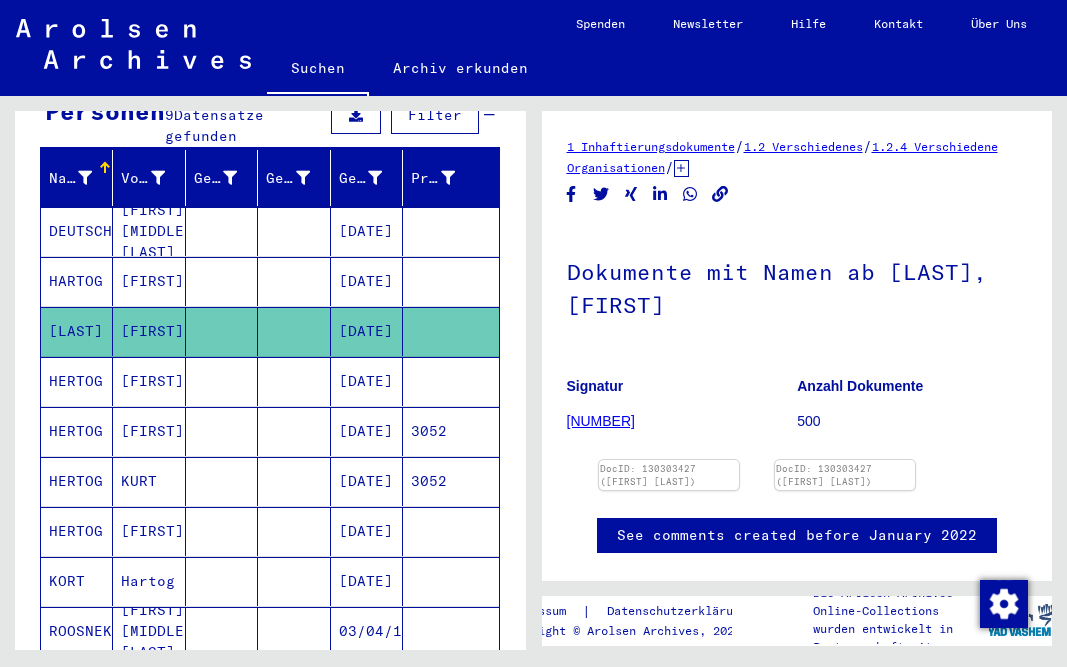 scroll, scrollTop: 229, scrollLeft: 0, axis: vertical 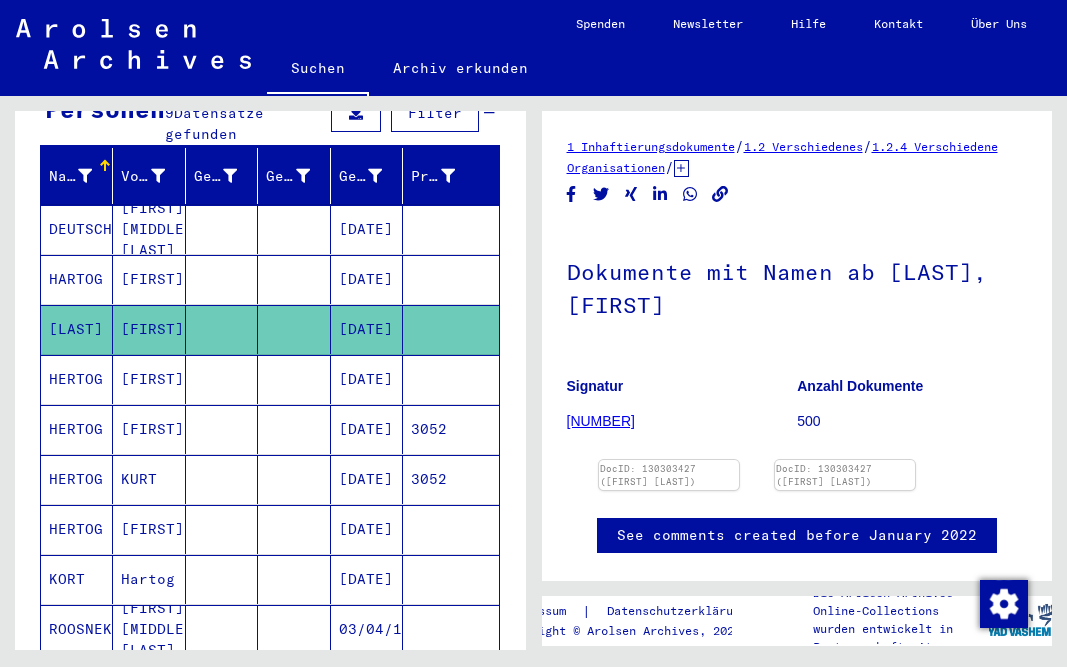 click on "[DATE]" at bounding box center (367, 229) 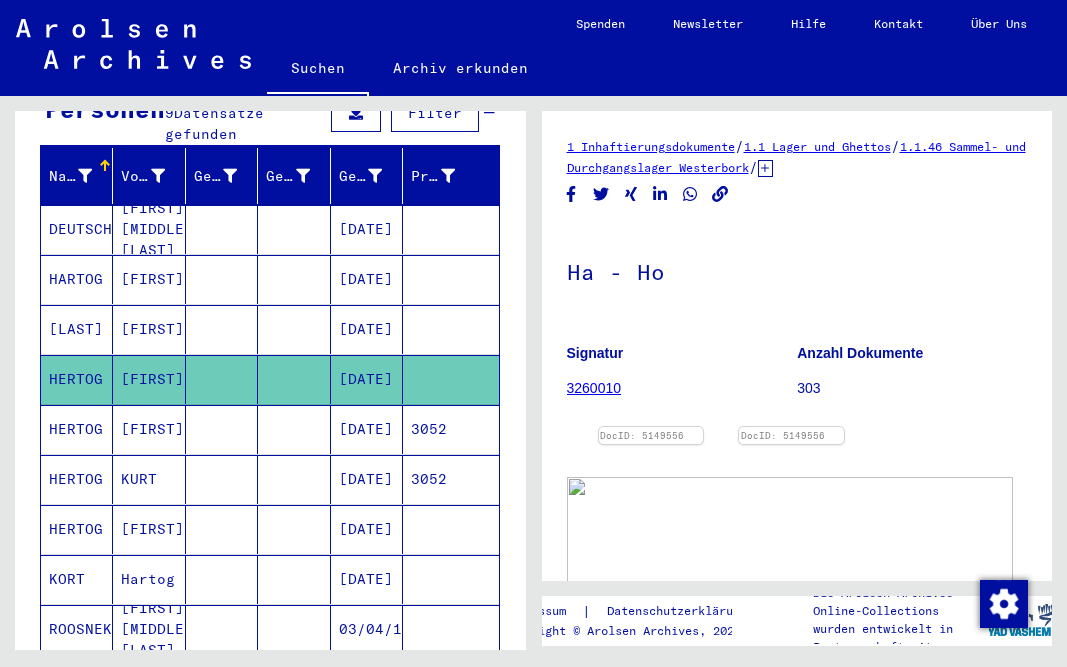 scroll, scrollTop: 0, scrollLeft: 0, axis: both 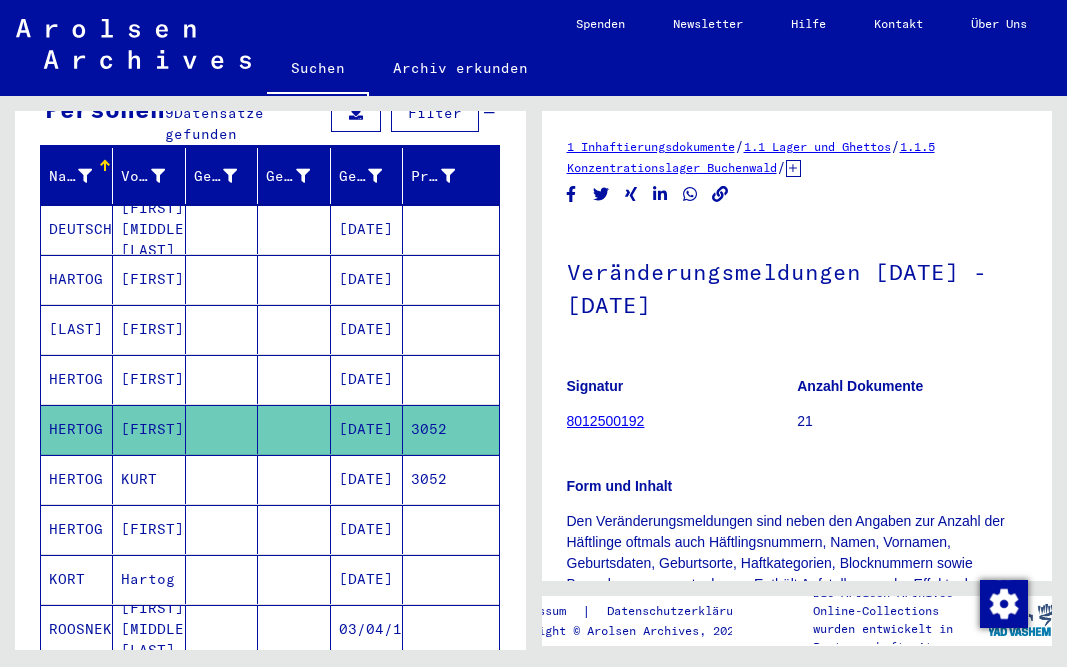click on "[DATE]" at bounding box center (367, 229) 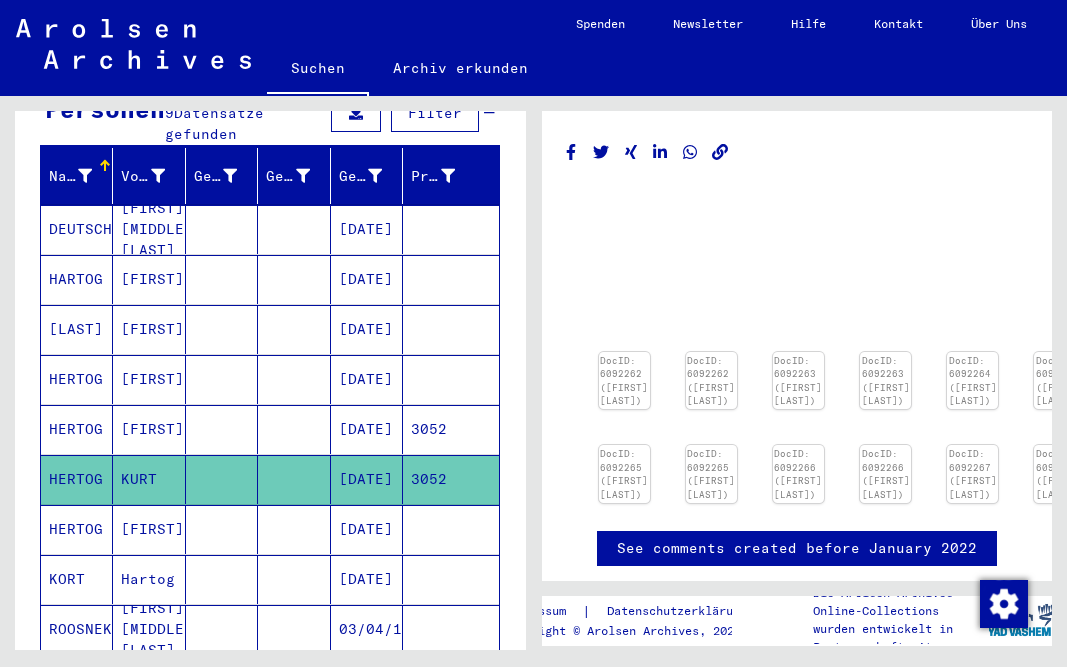 click on "[DATE]" at bounding box center [367, 229] 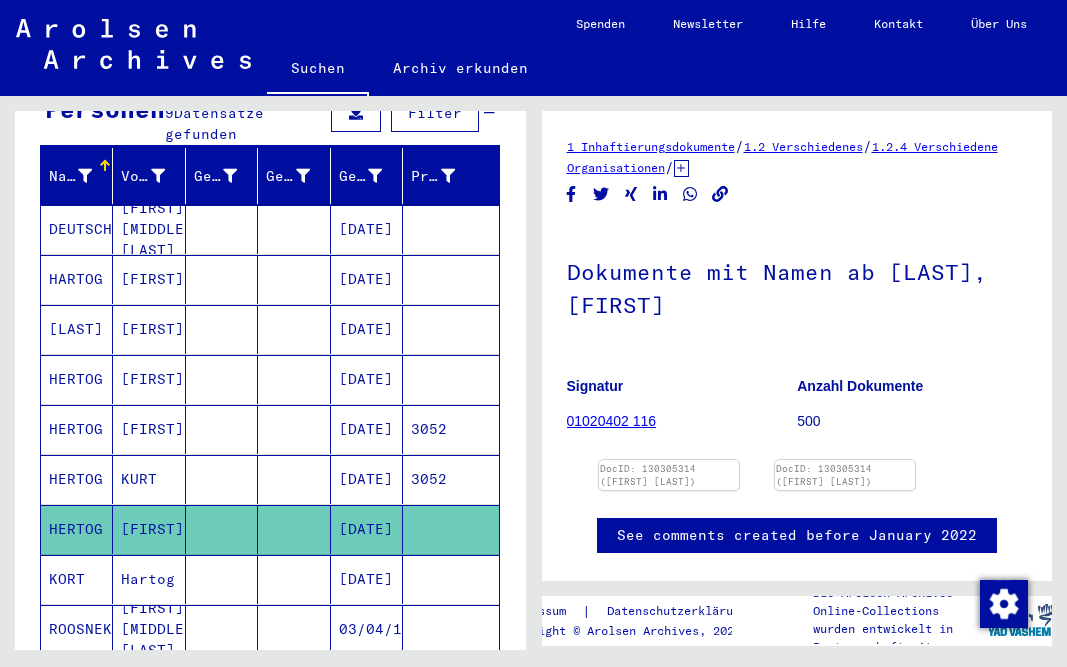 scroll, scrollTop: 0, scrollLeft: 0, axis: both 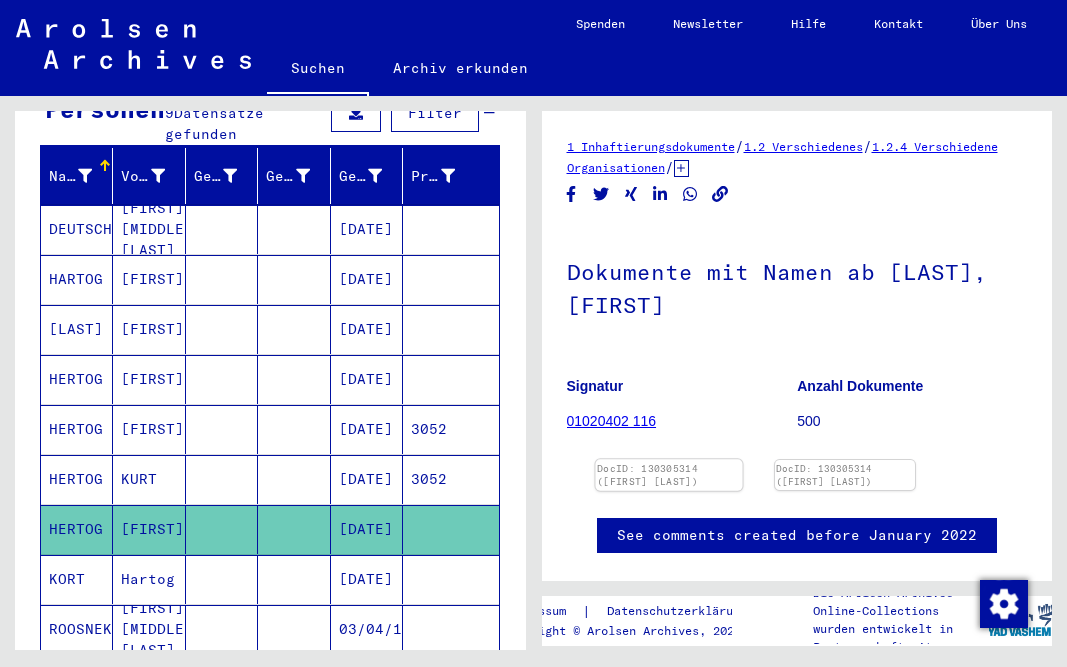 click at bounding box center [668, 459] 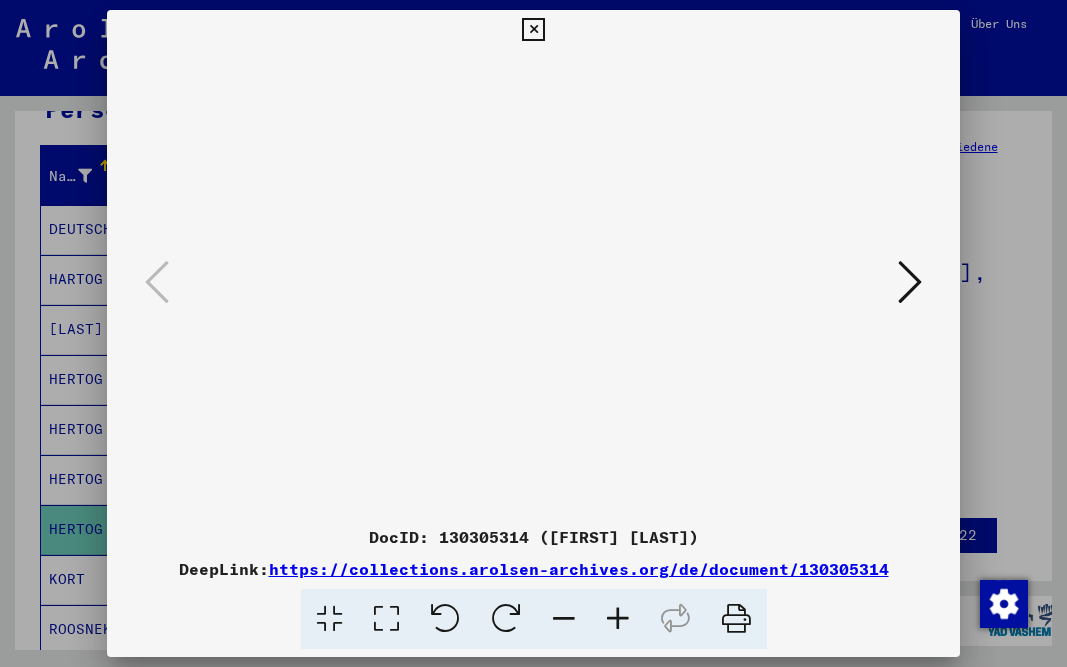 click at bounding box center (533, 333) 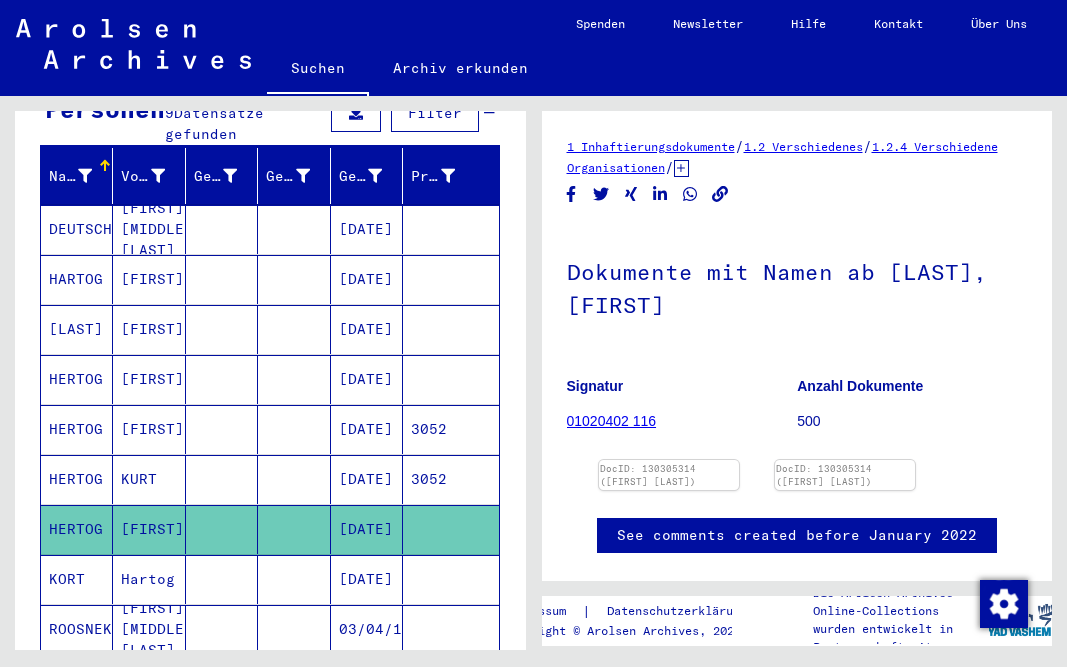 click on "[DATE]" at bounding box center [367, 229] 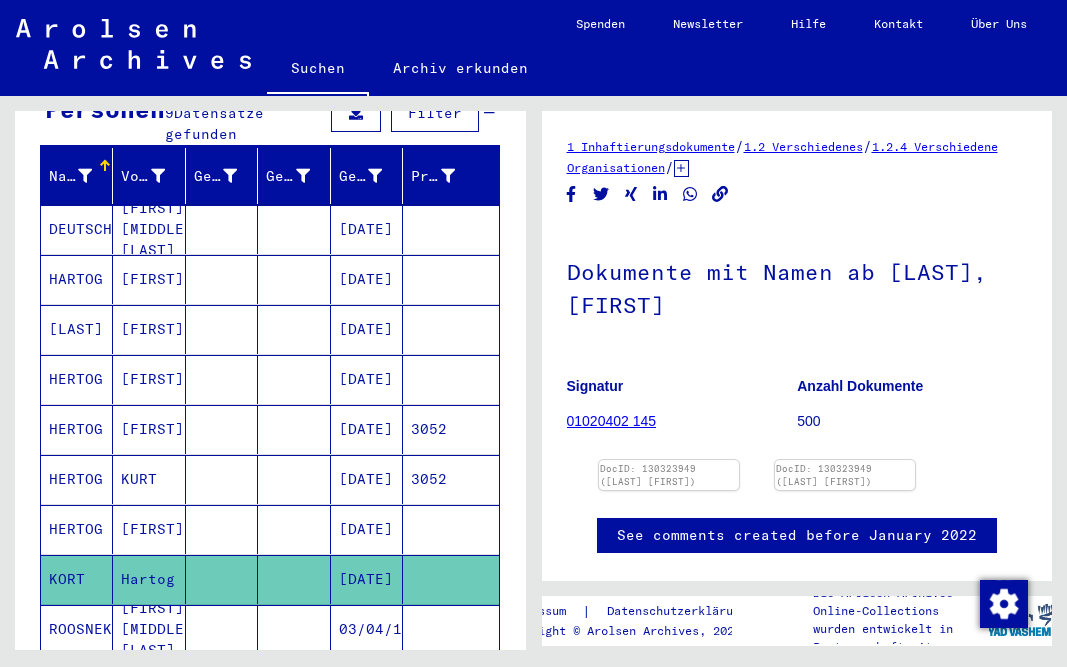 scroll, scrollTop: 0, scrollLeft: 0, axis: both 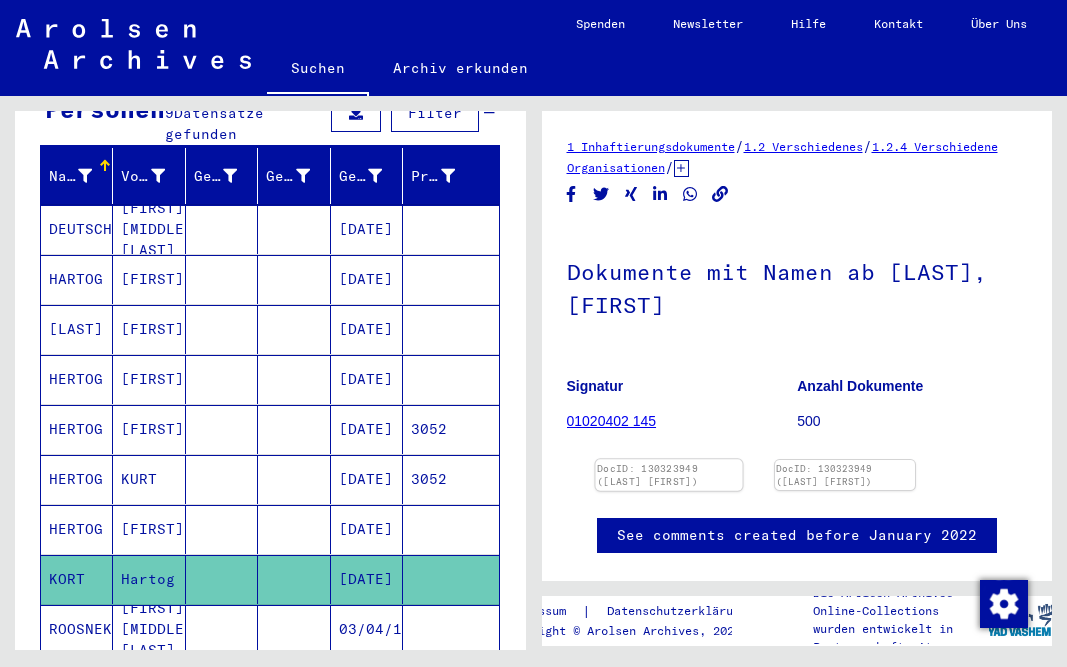 click on "DocID: 130323949 ([LAST] [FIRST])" at bounding box center (668, 475) 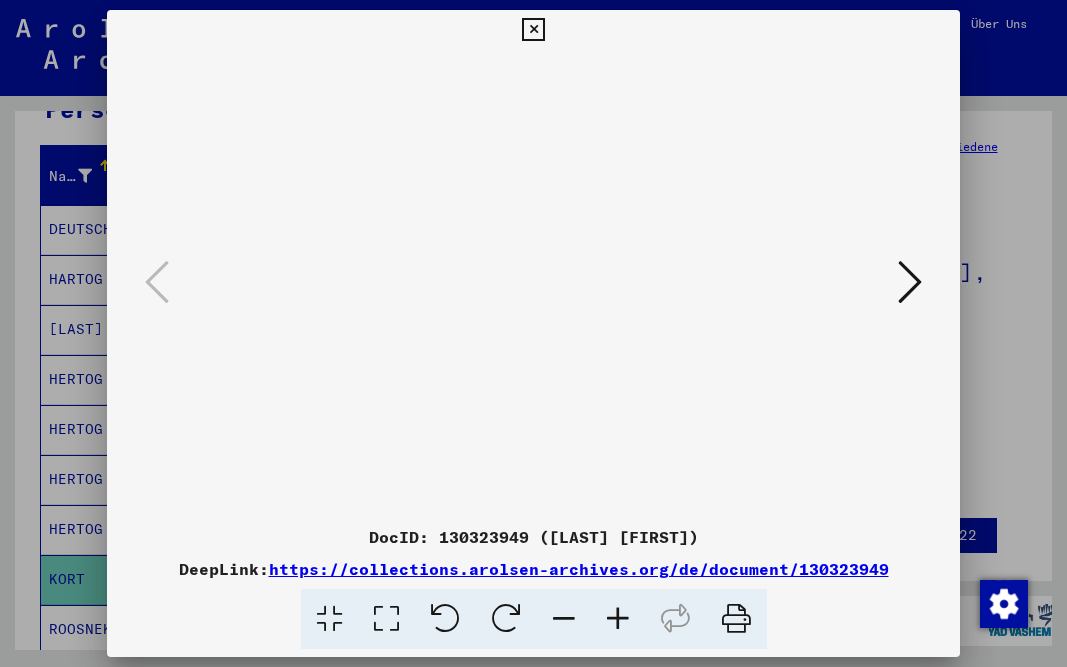 click at bounding box center (533, 333) 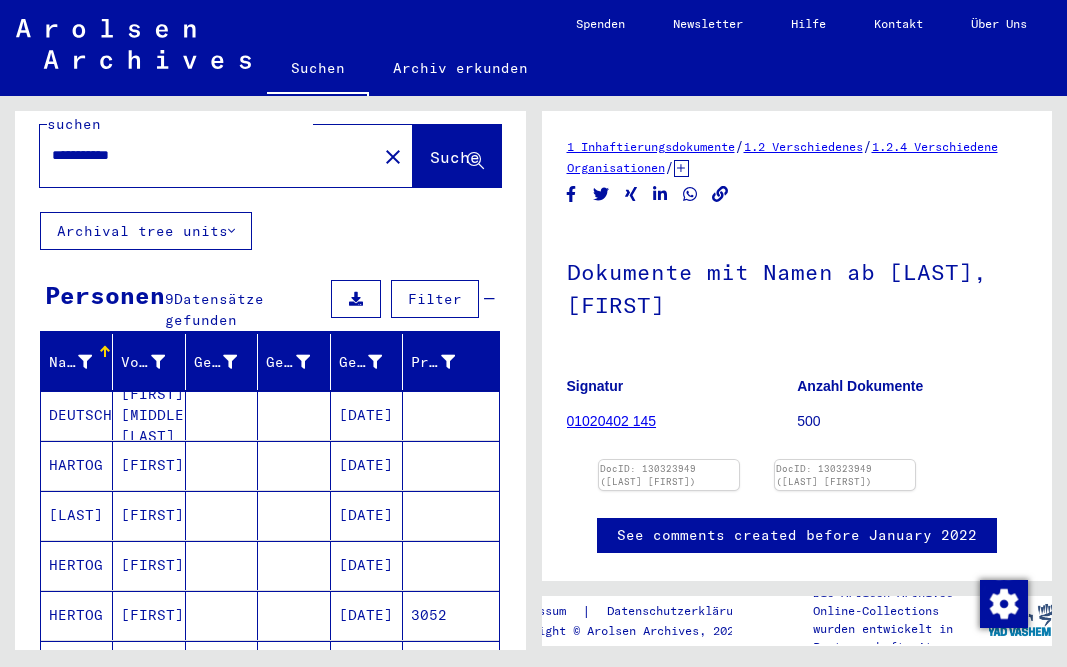 scroll, scrollTop: 0, scrollLeft: 0, axis: both 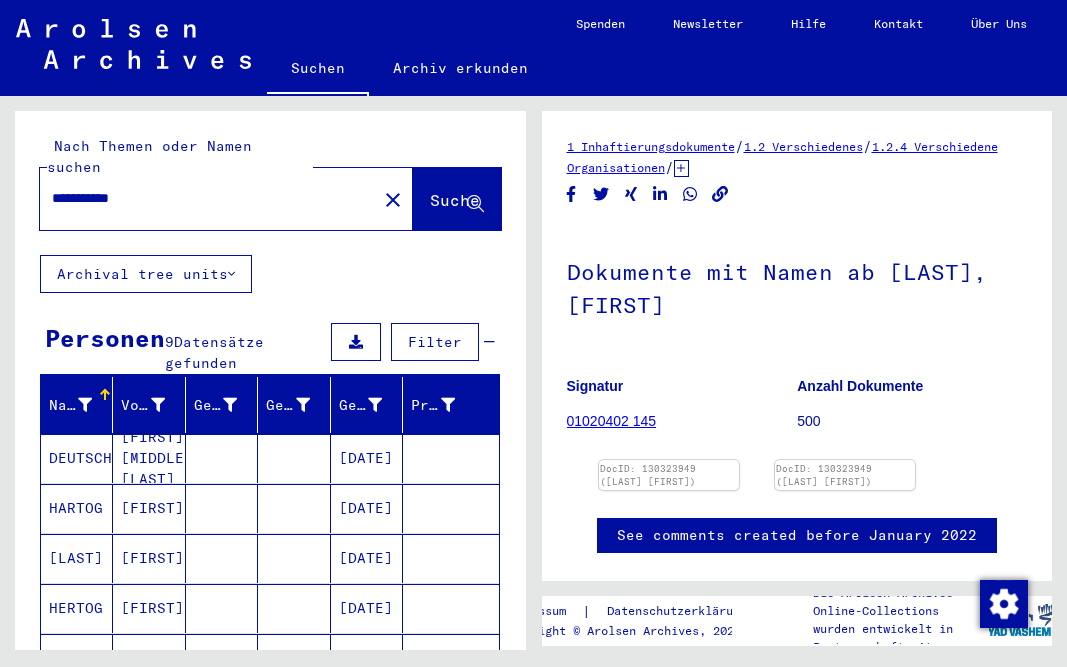 click on "**********" at bounding box center [208, 198] 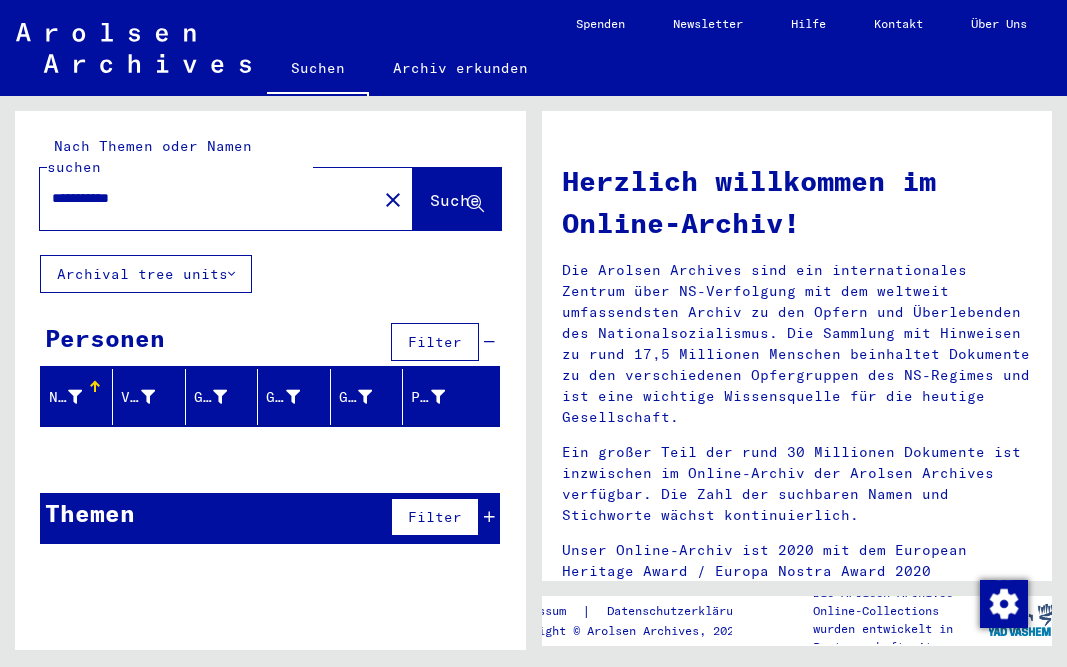 type on "**********" 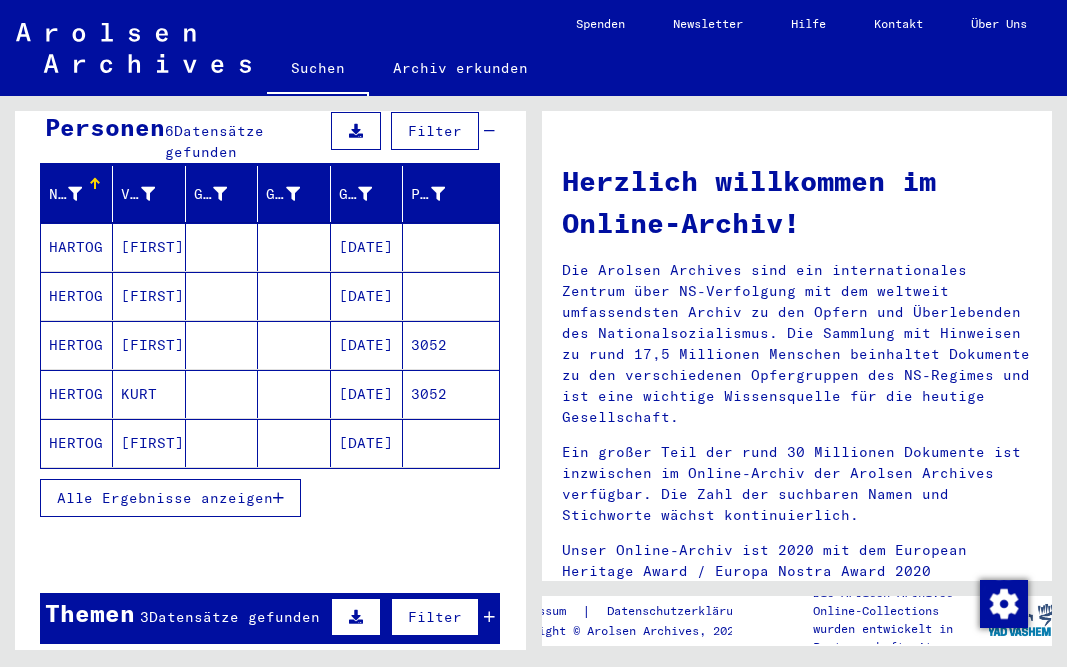 scroll, scrollTop: 238, scrollLeft: 0, axis: vertical 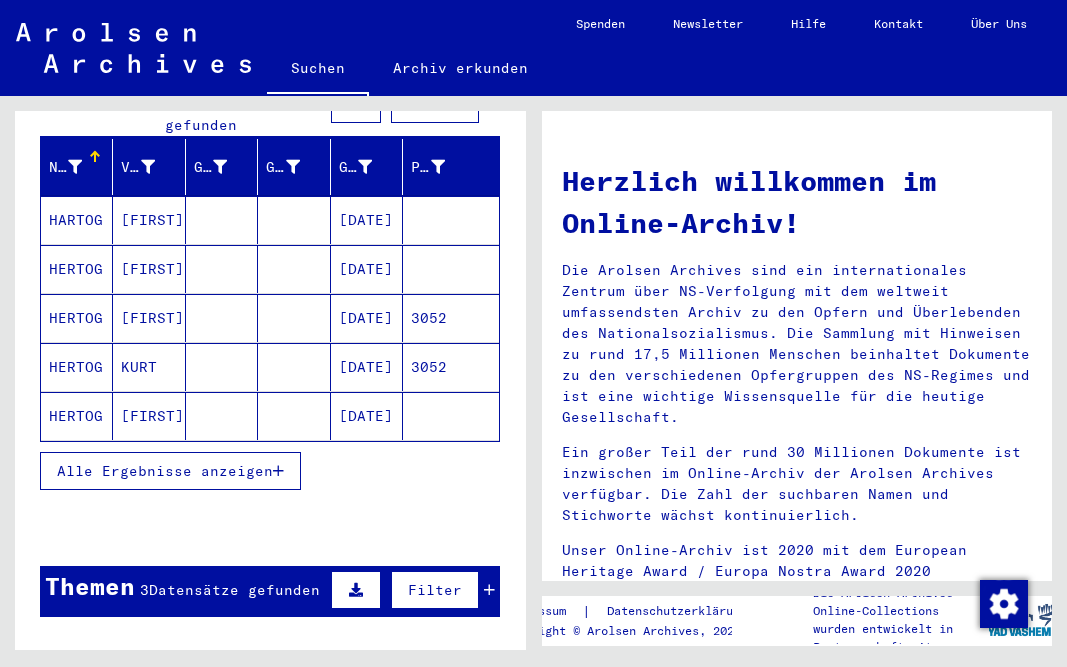 click on "[DATE]" at bounding box center (367, 220) 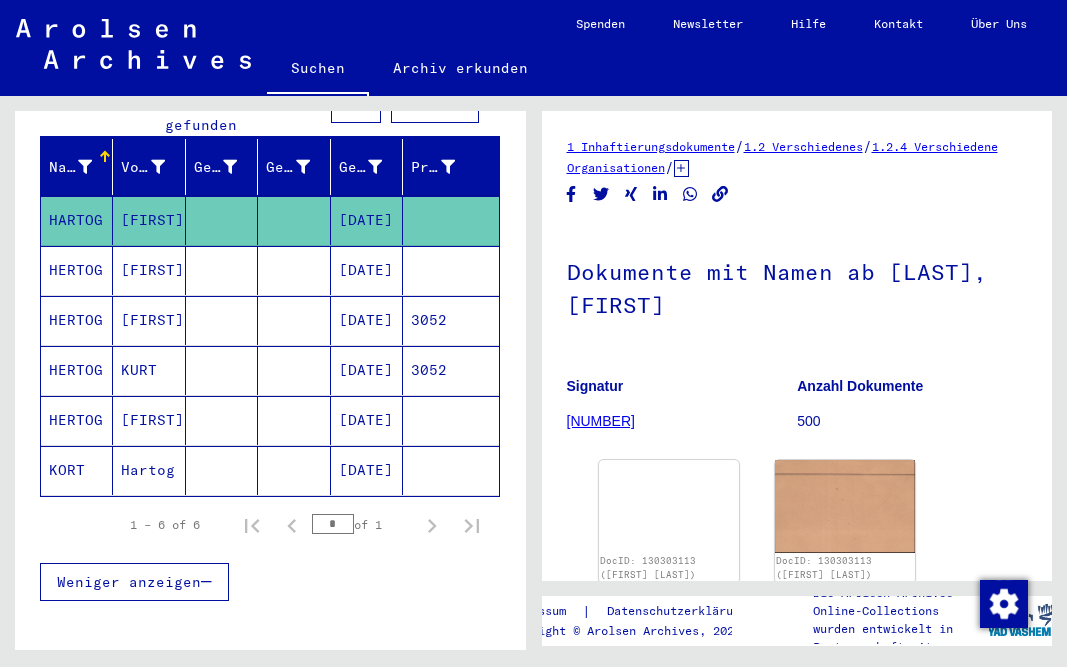 scroll, scrollTop: 0, scrollLeft: 0, axis: both 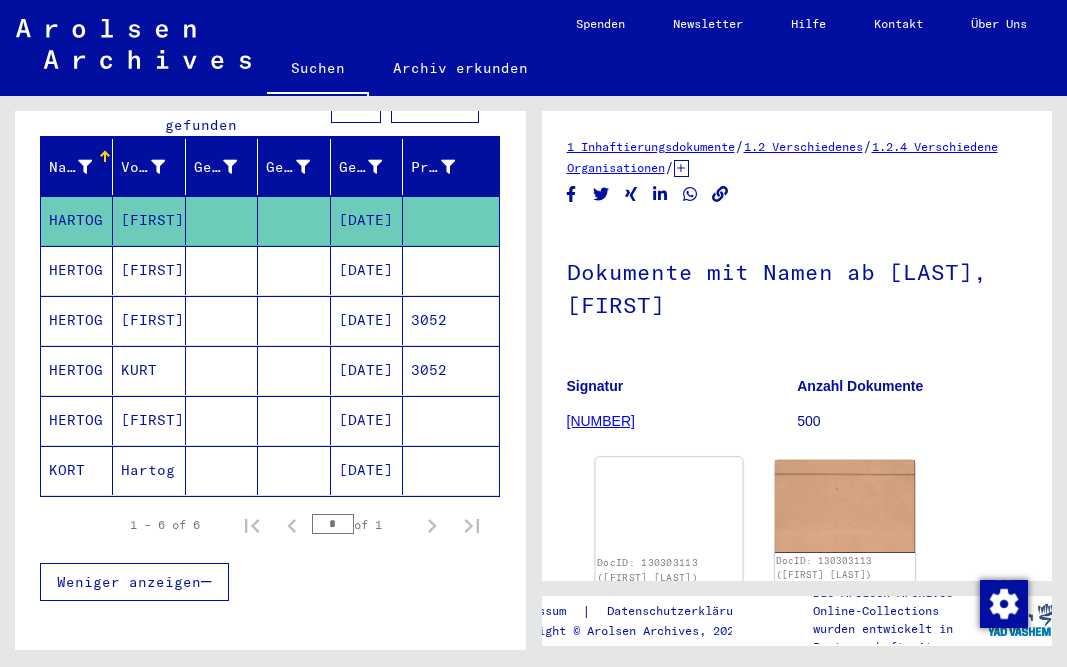 click at bounding box center (668, 457) 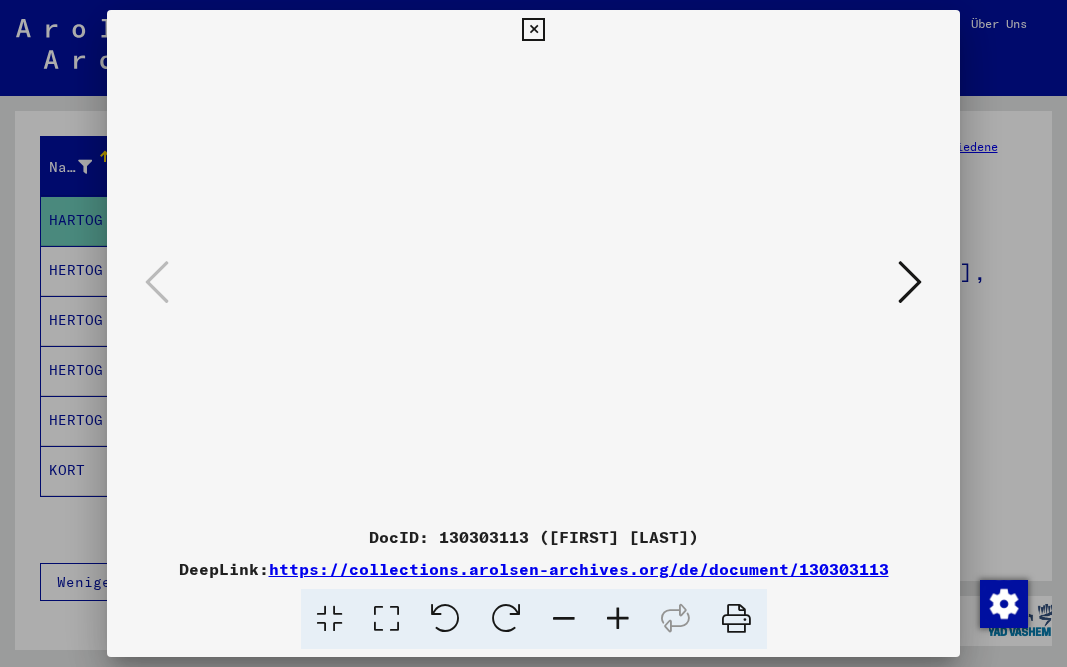 click at bounding box center [534, 283] 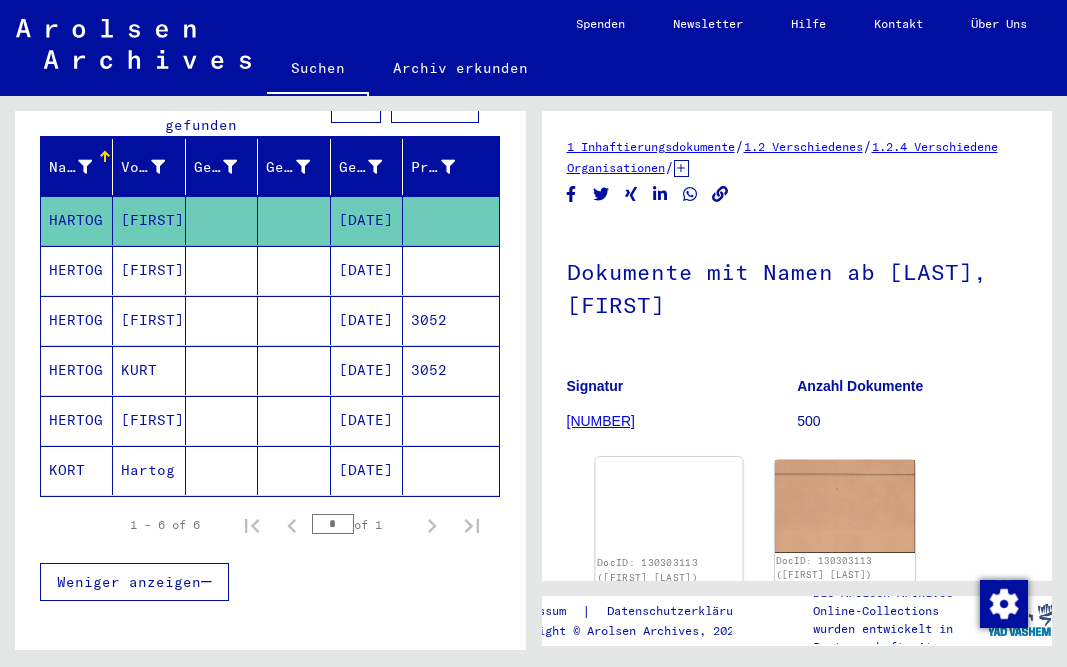click at bounding box center (668, 457) 